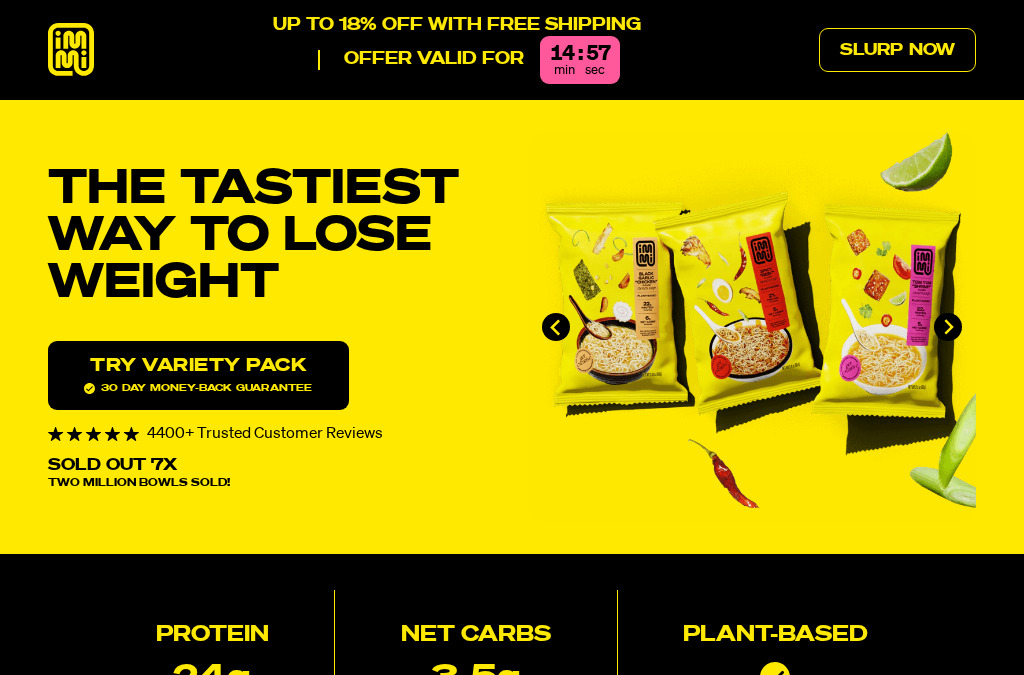 scroll, scrollTop: 0, scrollLeft: 0, axis: both 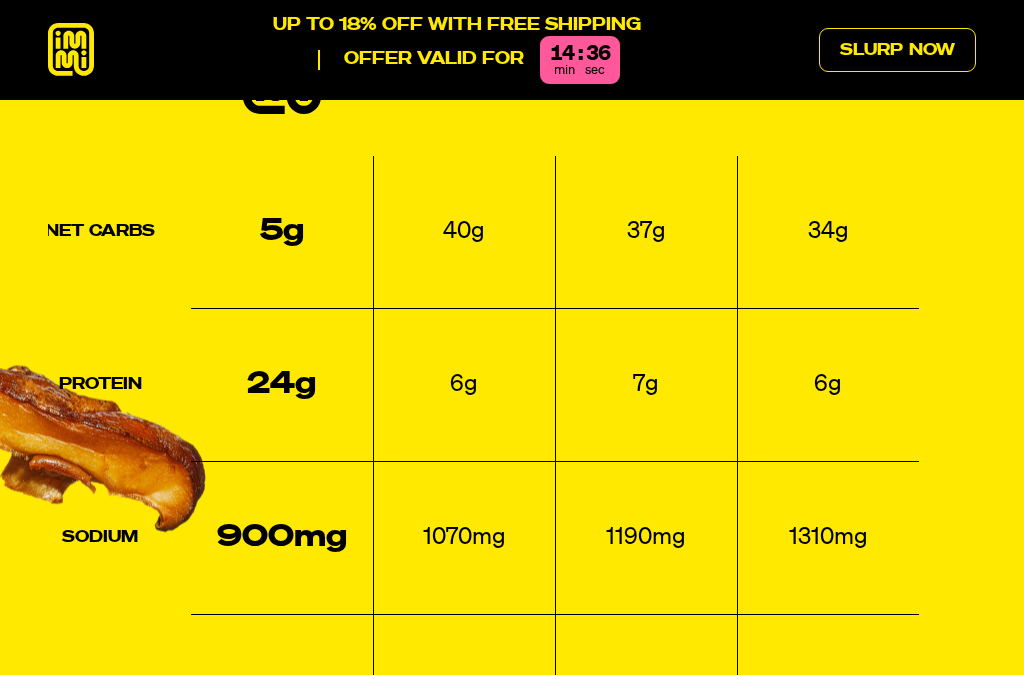 click on "Net Carbs
5g
40g
37g
34g
Protein
24g
6g
7g
6g
Sodium
900mg
1070mg
1190mg
1310mg
Fiber
15g
2g
2.5g
2g
Plant-based
YES
NO
NO
NO" at bounding box center [512, 494] 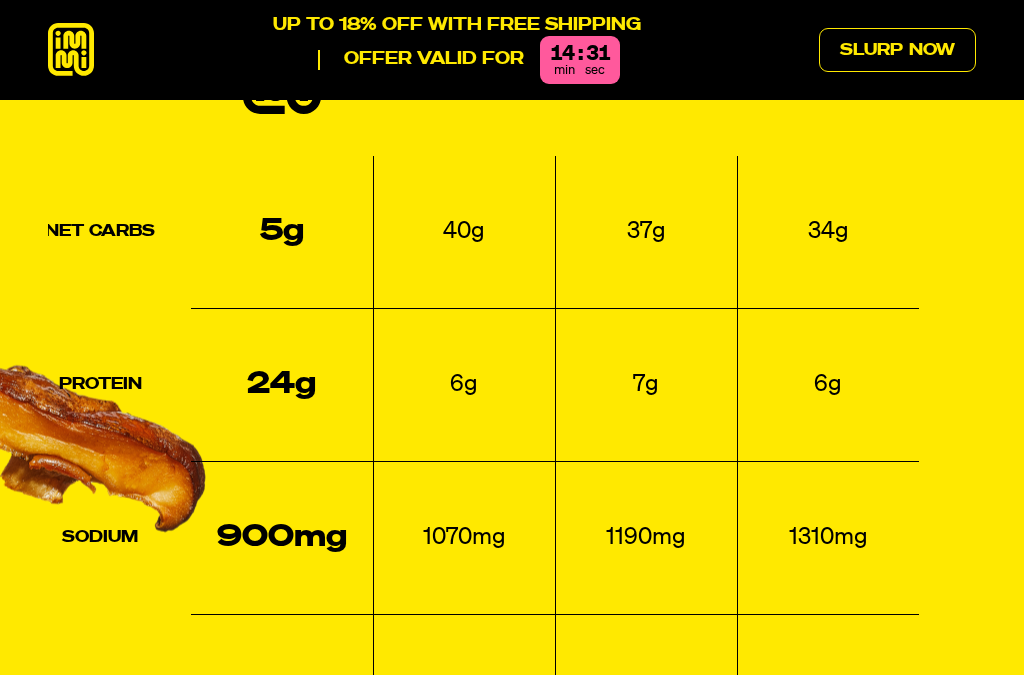 click on "Here's why you should slurp immi
Net Carbs
5g
40g
37g
34g
Protein
24g
6g
7g
6g
Sodium
900mg
1070mg
1190mg
1310mg
Fiber
15g
2g
2.5g
2g
Plant-based
YES
NO
NO
NO
Slurp Now   30 day money-back guarantee" at bounding box center [512, 471] 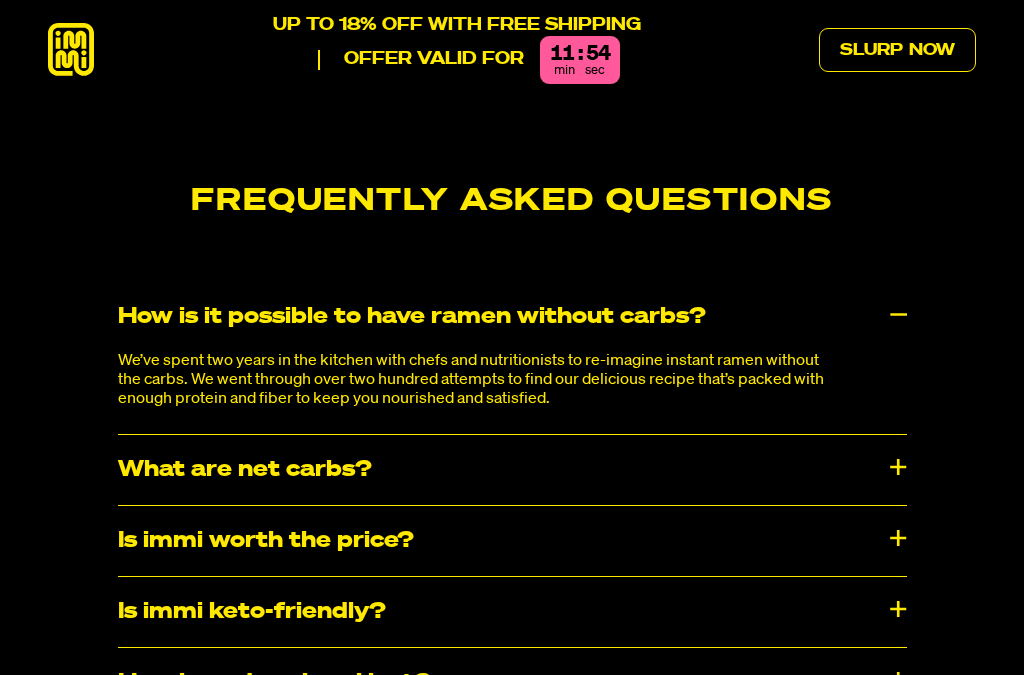 scroll, scrollTop: 9422, scrollLeft: 0, axis: vertical 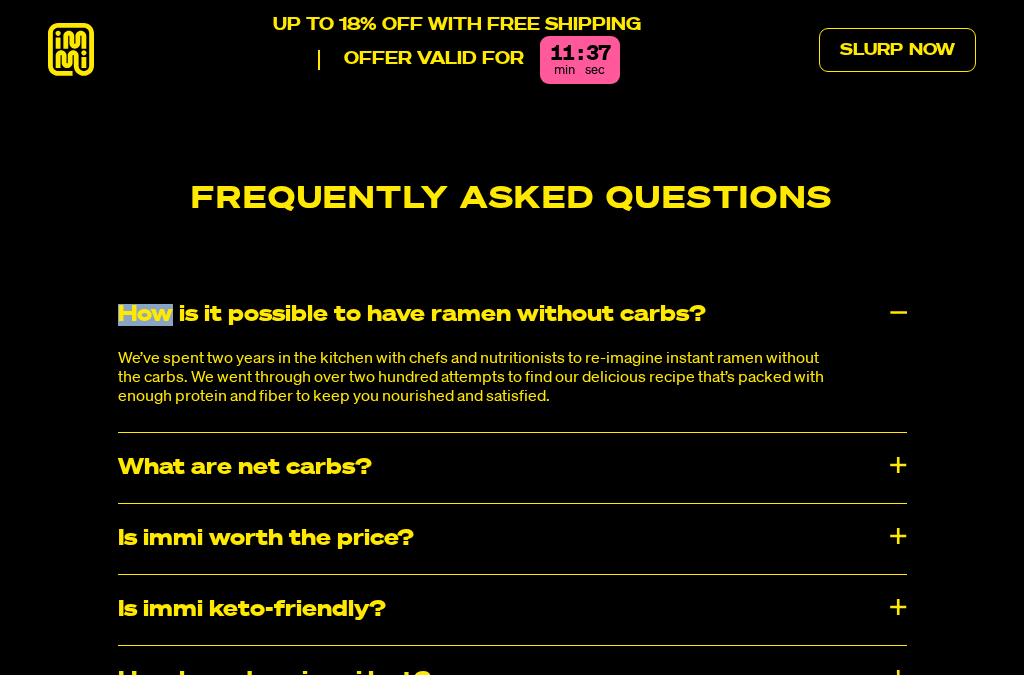 click on "We’ve spent two years in the kitchen with chefs and nutritionists to re-imagine instant ramen without the carbs. We went through over two hundred attempts to find our delicious recipe that’s packed with enough protein and fiber to keep you nourished and satisfied." at bounding box center [477, 379] 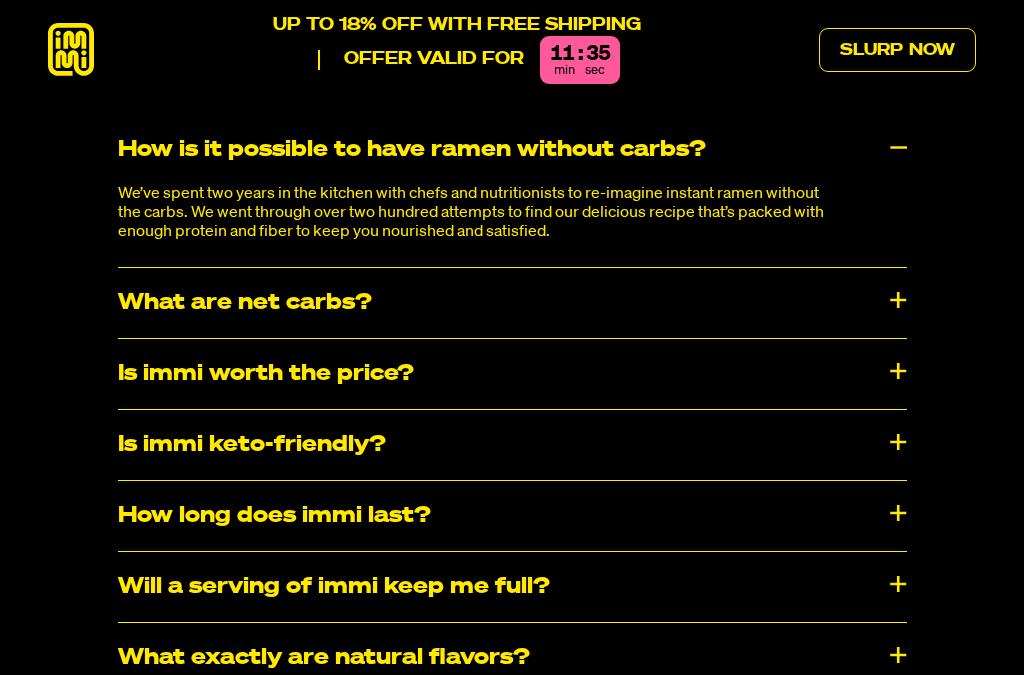 scroll, scrollTop: 9590, scrollLeft: 0, axis: vertical 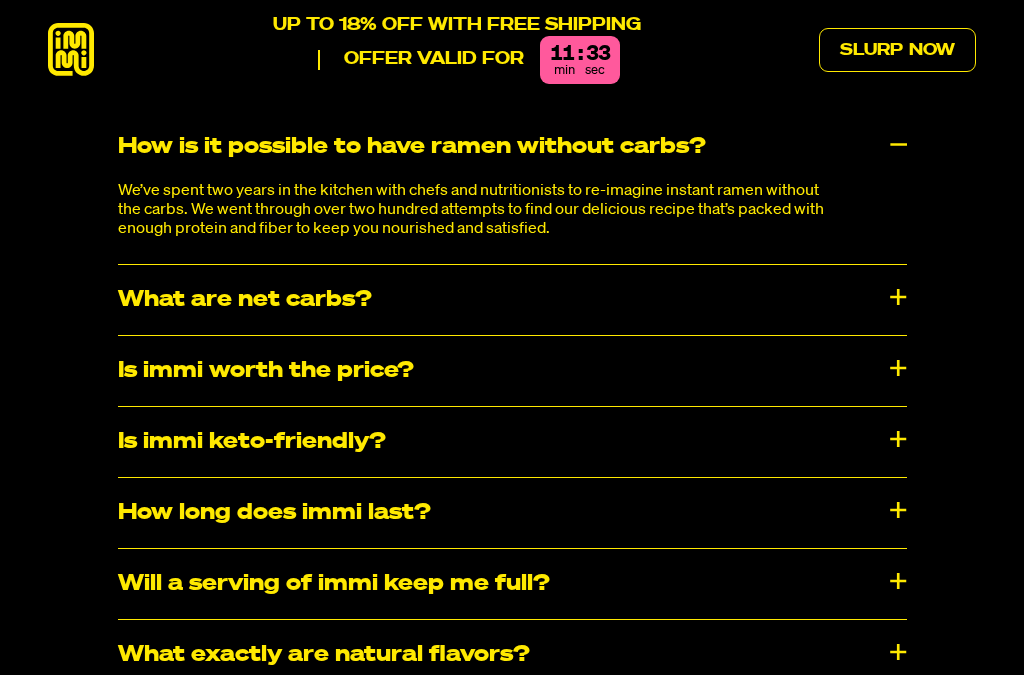 click on "How long does immi last?" at bounding box center [512, 513] 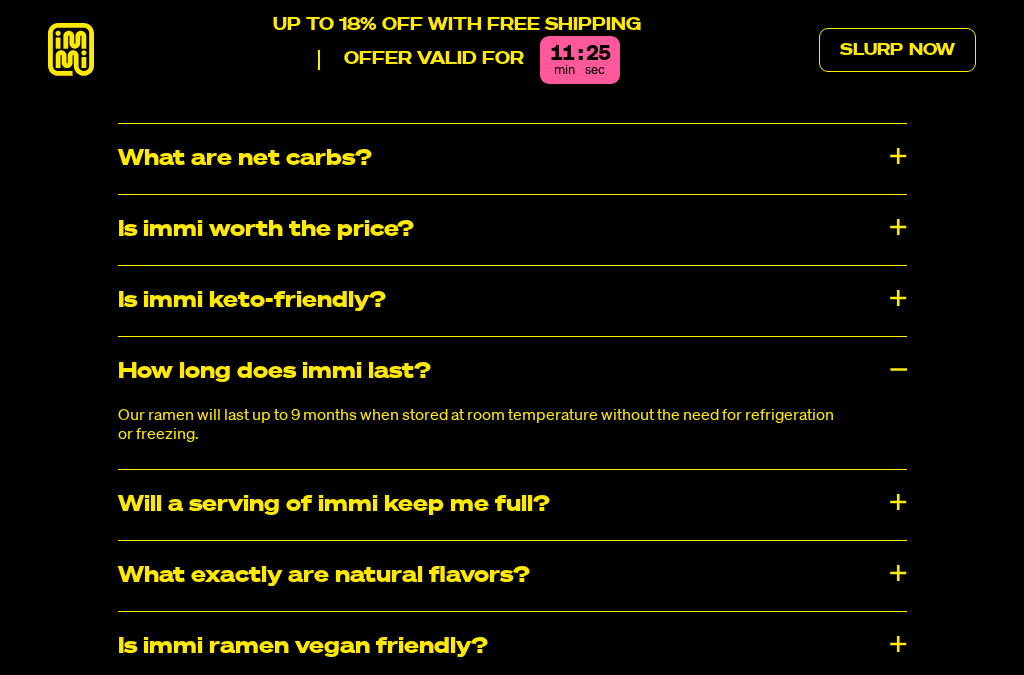 scroll, scrollTop: 9729, scrollLeft: 0, axis: vertical 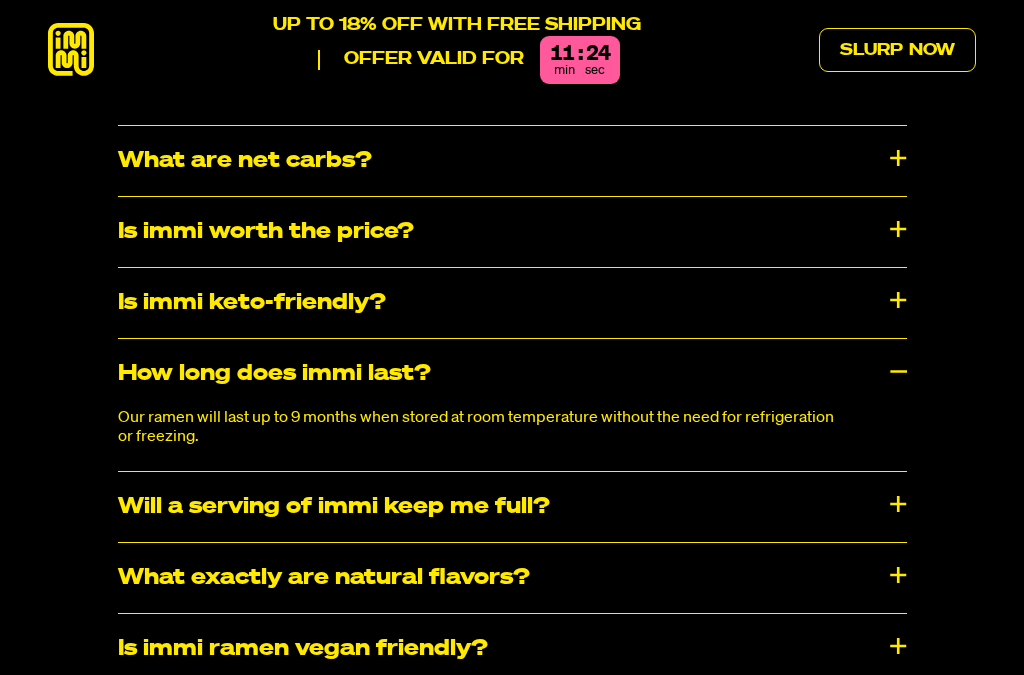 click on "Our ramen will last up to 9 months when stored at room temperature without the need for refrigeration or freezing." at bounding box center [477, 428] 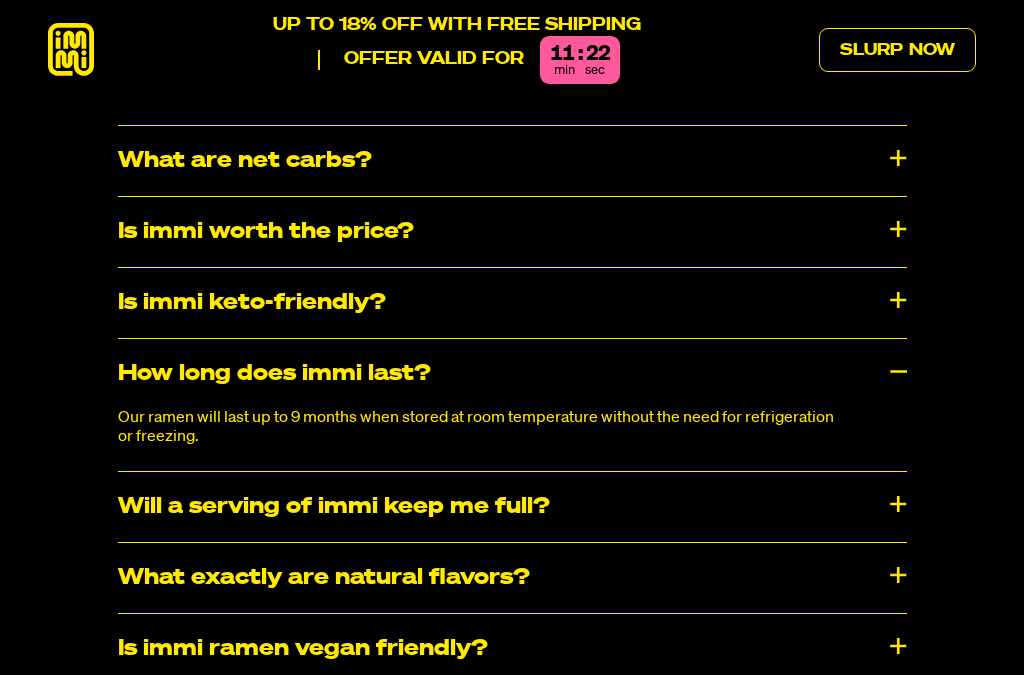 click on "How long does immi last?" at bounding box center (512, 374) 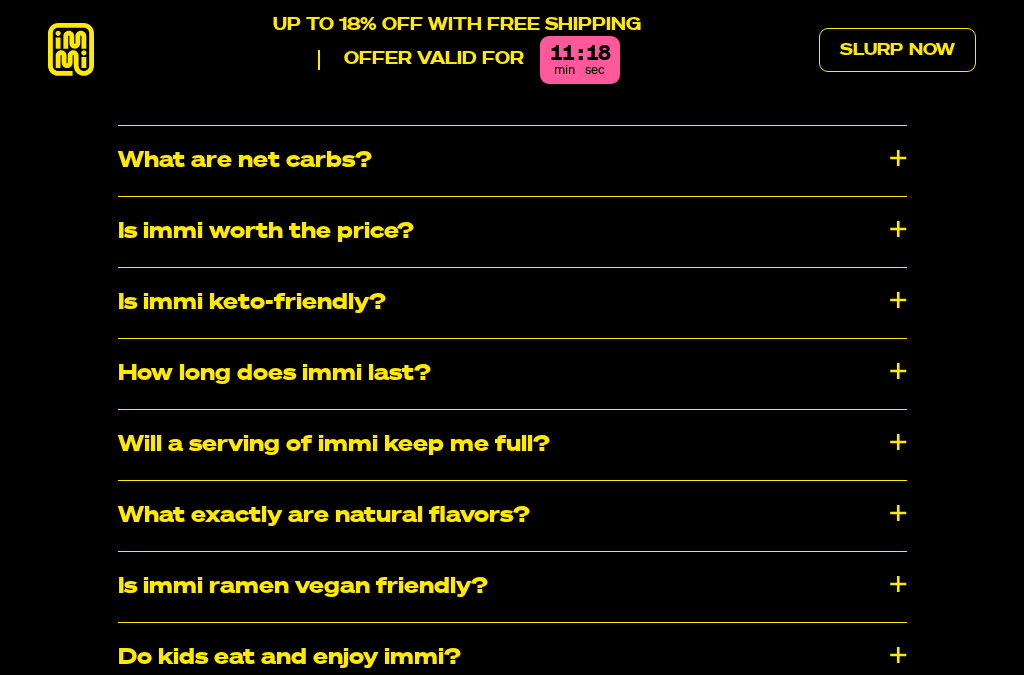 click on "What exactly are natural flavors?" at bounding box center [512, 516] 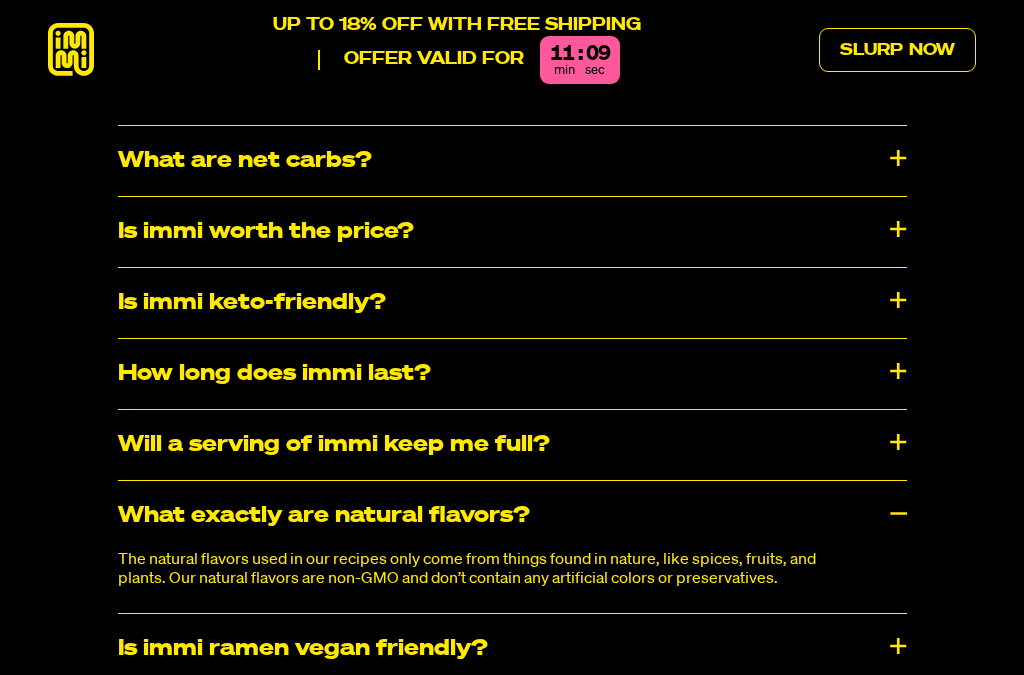 click on "What exactly are natural flavors?" at bounding box center [512, 516] 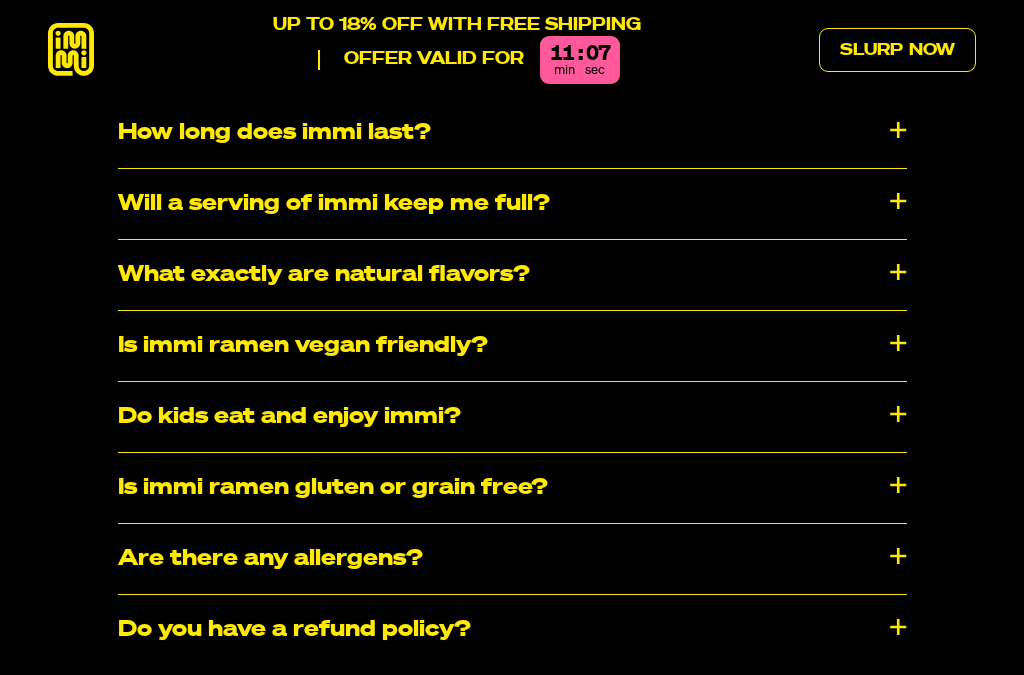 scroll, scrollTop: 9978, scrollLeft: 0, axis: vertical 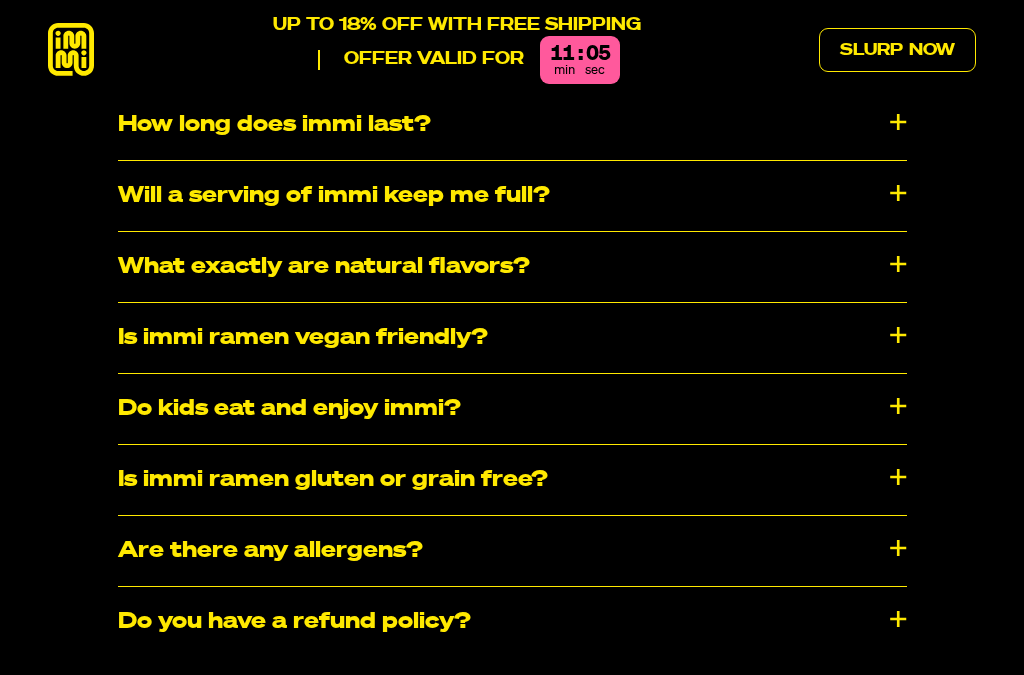 click on "Is immi ramen gluten or grain free?" at bounding box center [512, 480] 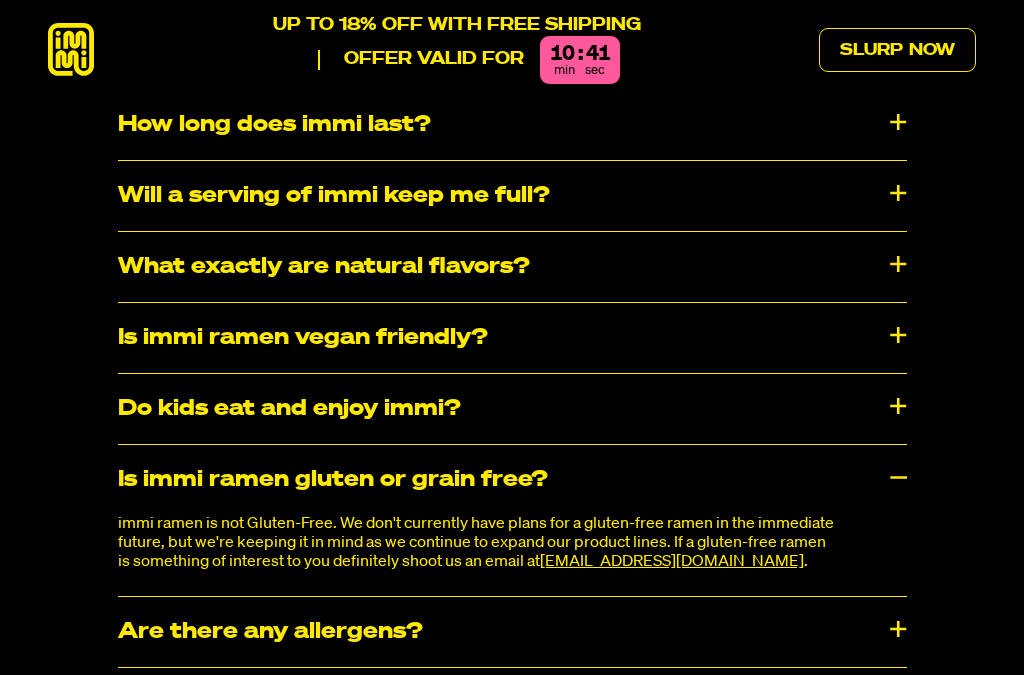 click on "Is immi ramen gluten or grain free?" at bounding box center (512, 480) 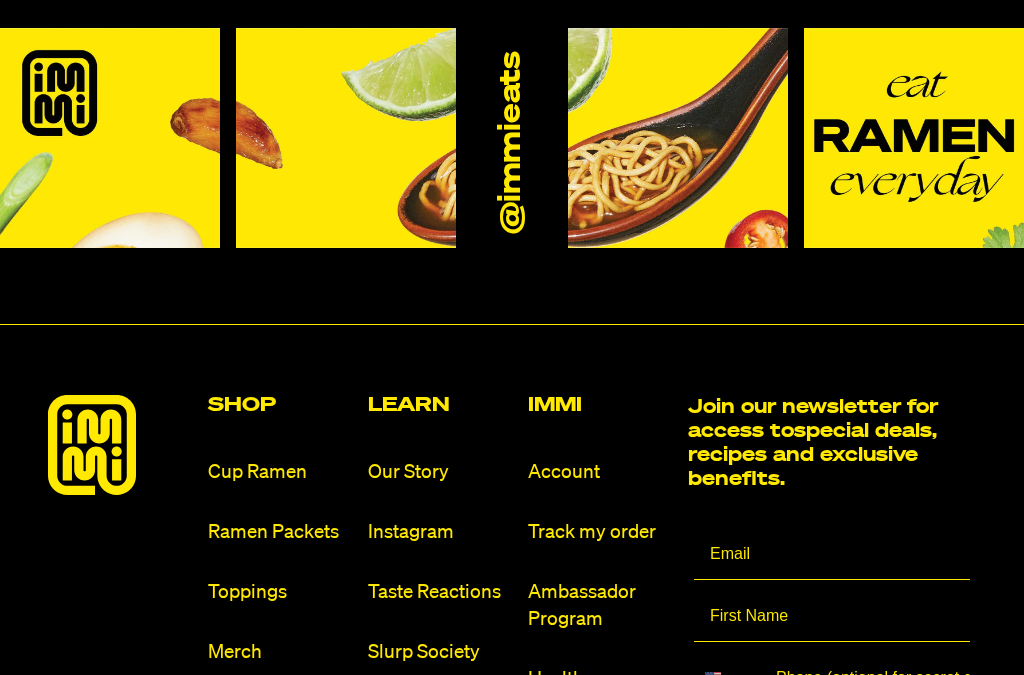scroll, scrollTop: 10817, scrollLeft: 0, axis: vertical 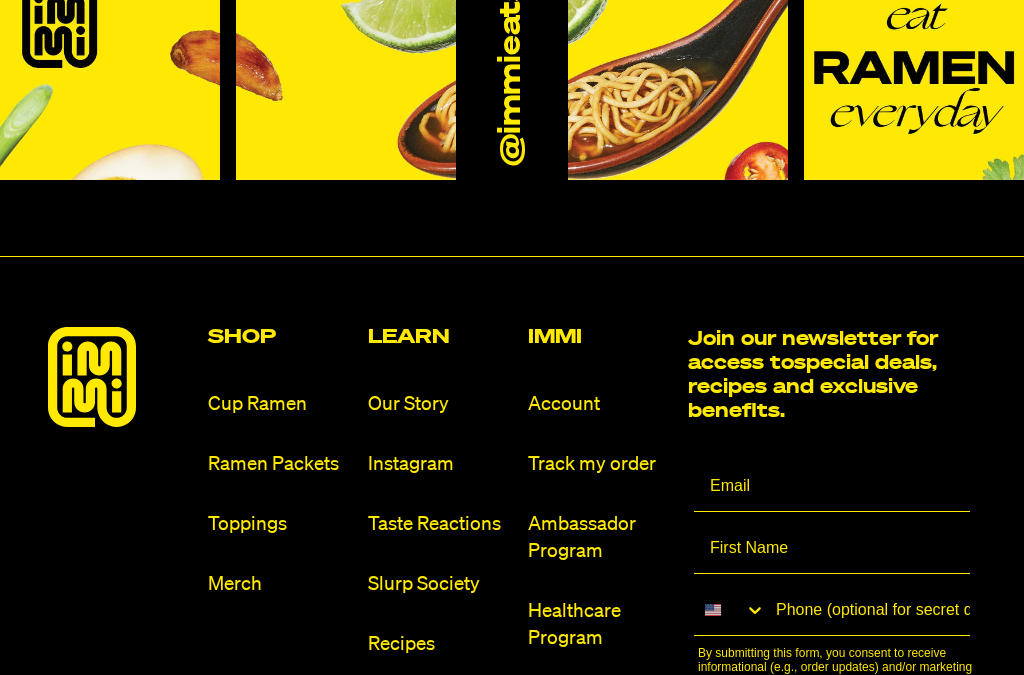 click on "Toppings" at bounding box center (280, 524) 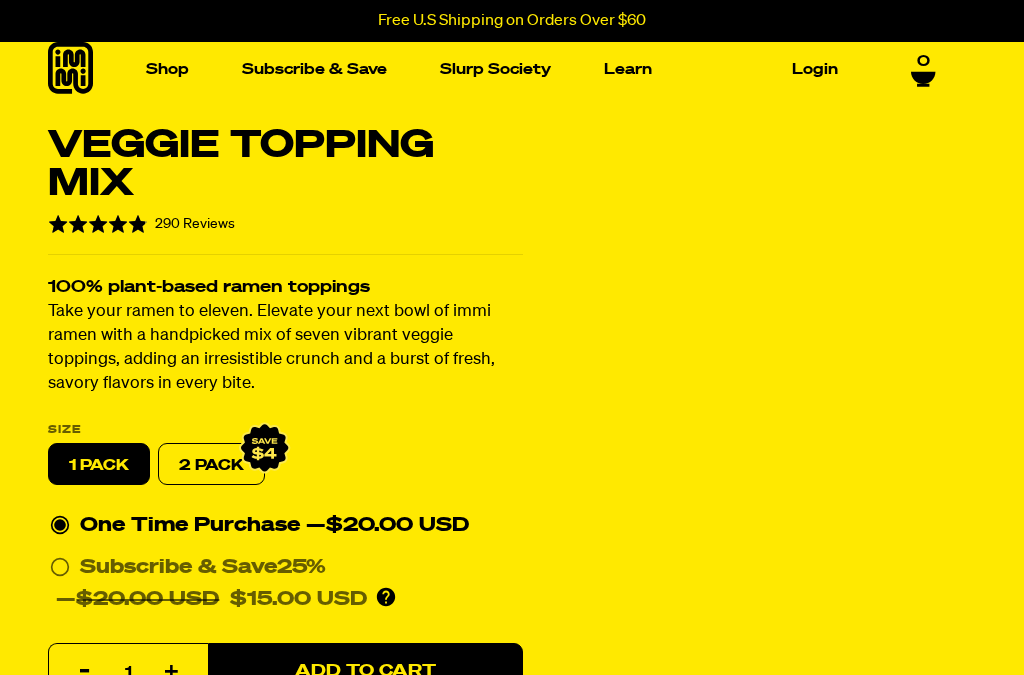 scroll, scrollTop: 161, scrollLeft: 0, axis: vertical 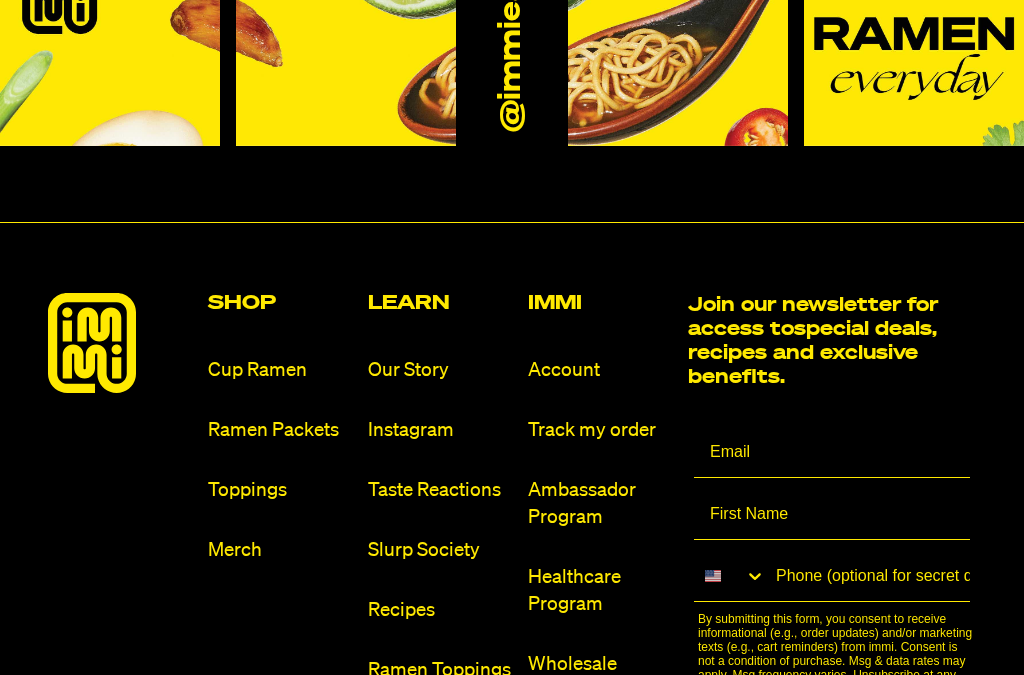 click on "Merch" at bounding box center [280, 550] 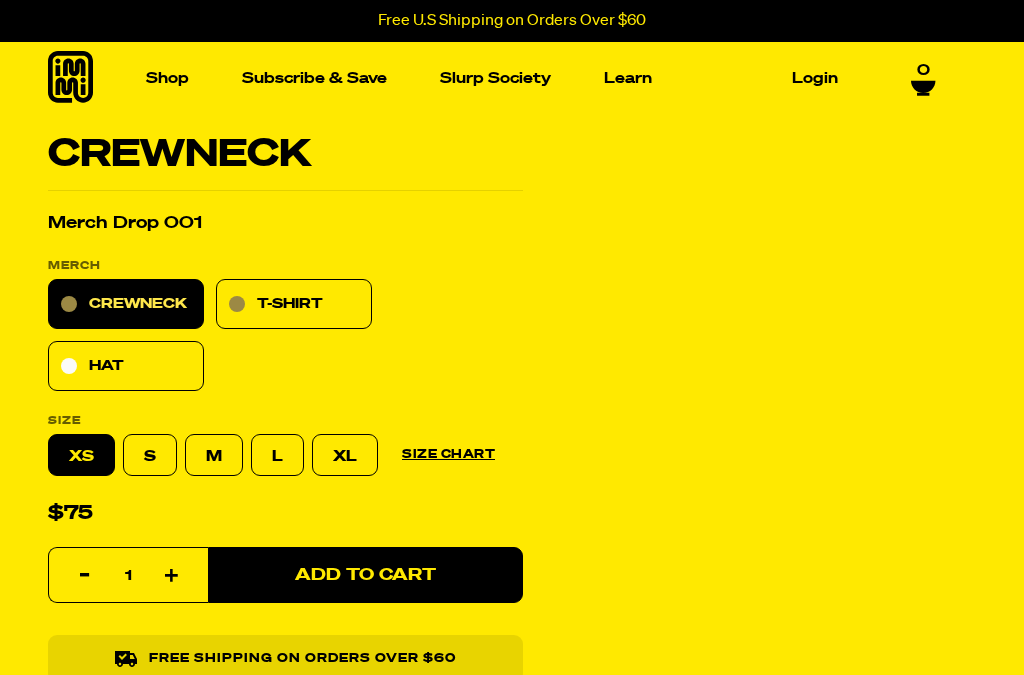 scroll, scrollTop: 0, scrollLeft: 0, axis: both 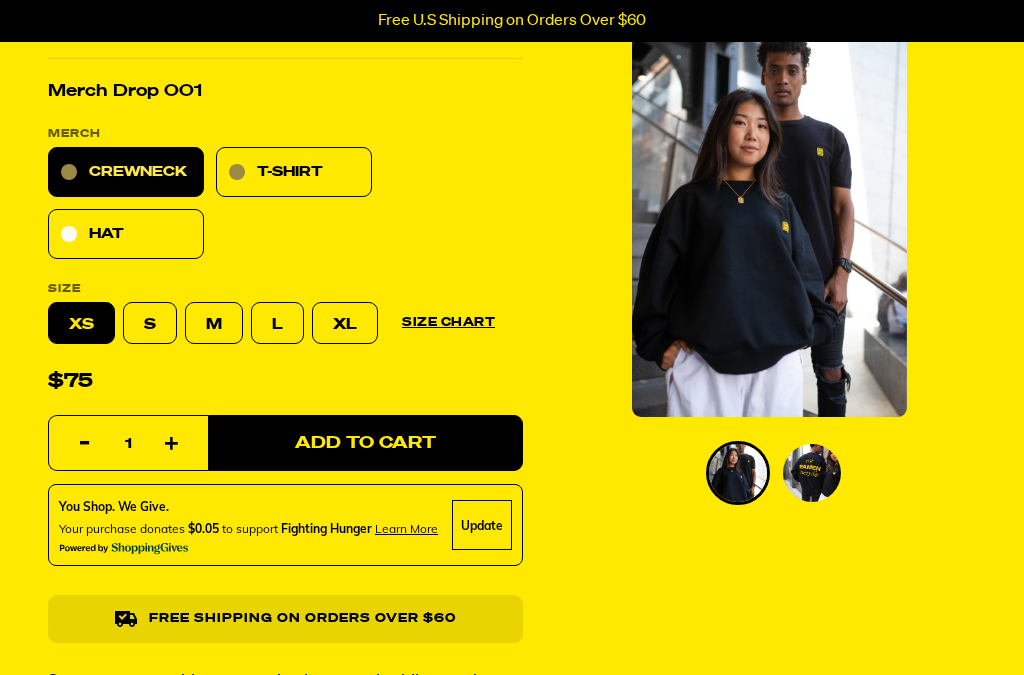 click on "Hat" at bounding box center (126, 234) 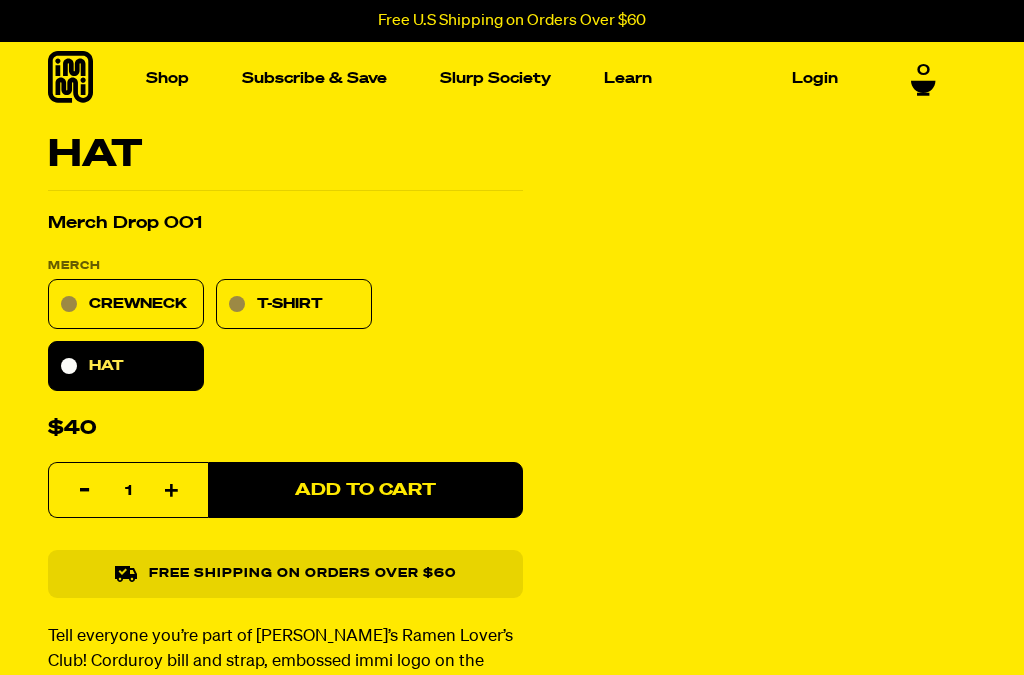 scroll, scrollTop: 0, scrollLeft: 0, axis: both 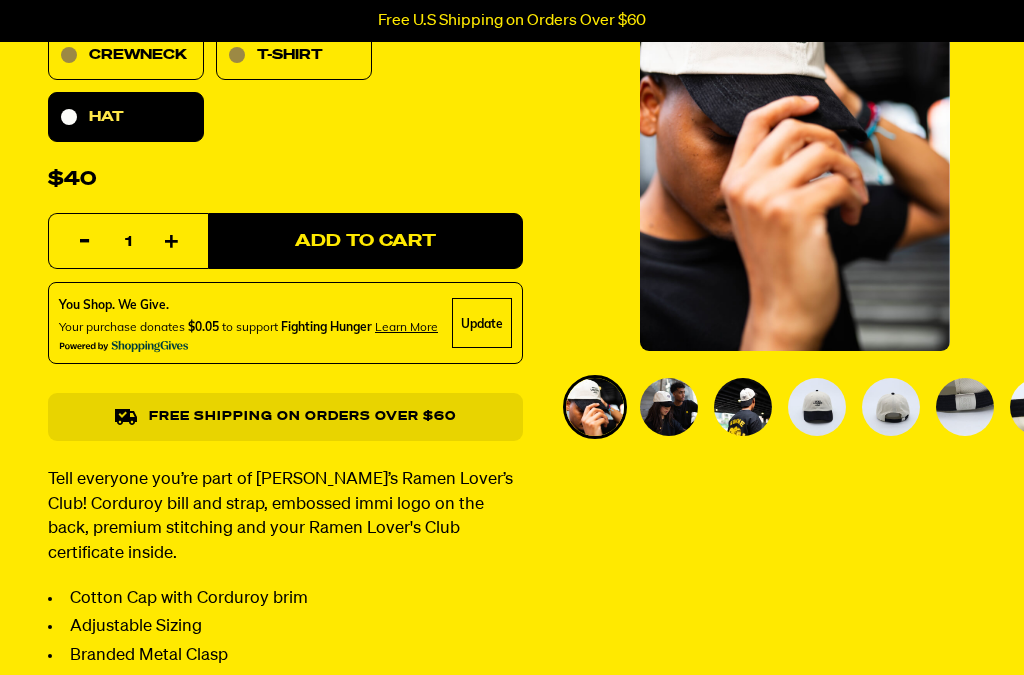 click at bounding box center (669, 407) 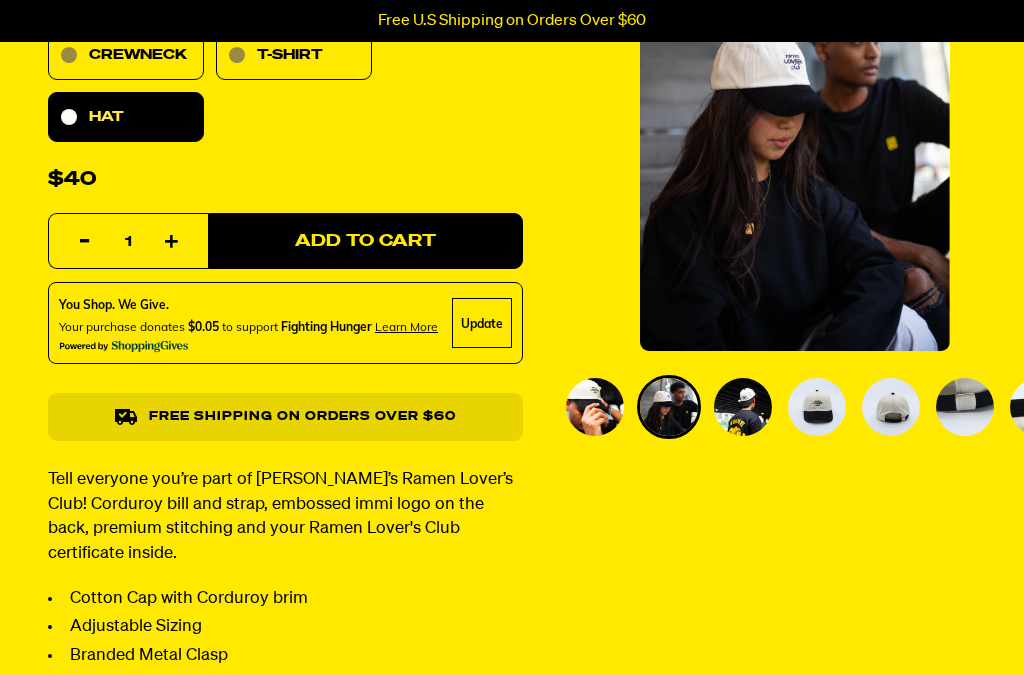 click at bounding box center (743, 407) 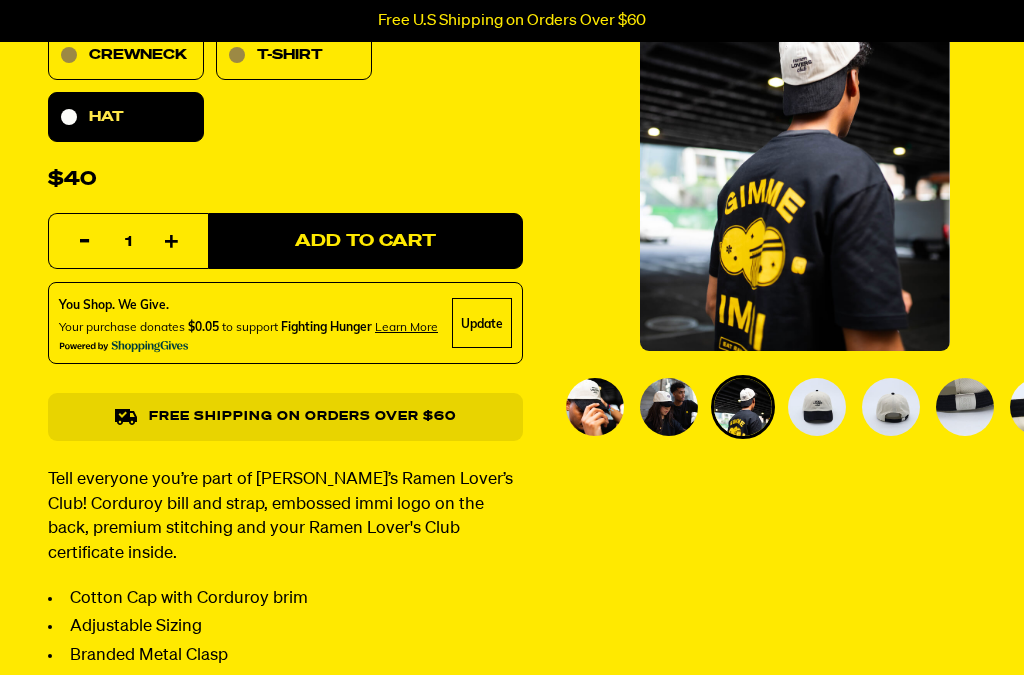 click at bounding box center [817, 407] 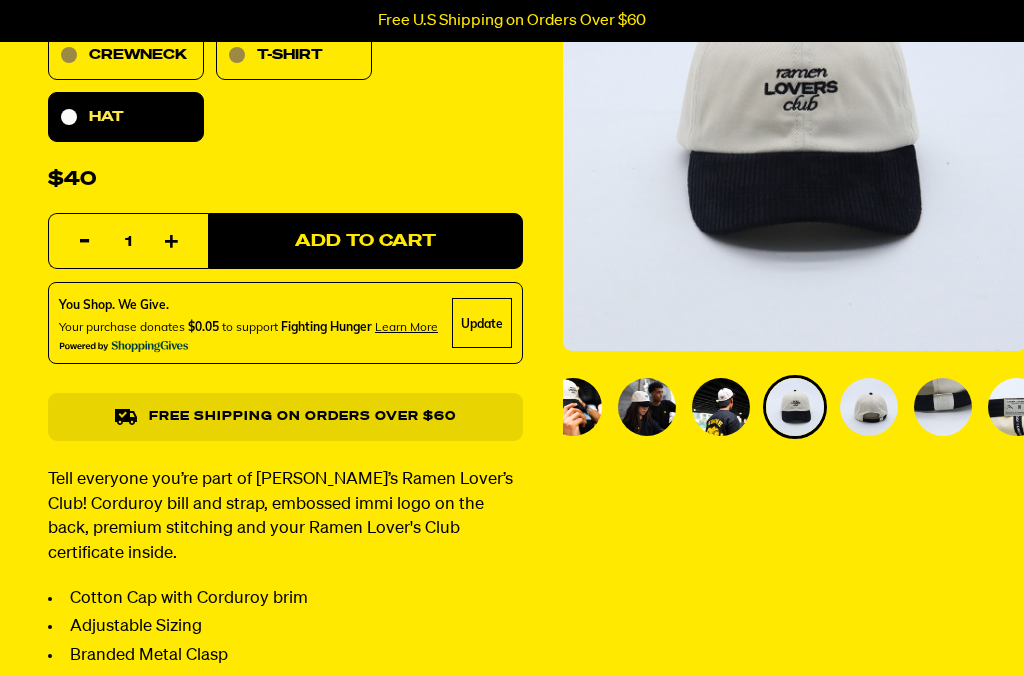 click at bounding box center (869, 407) 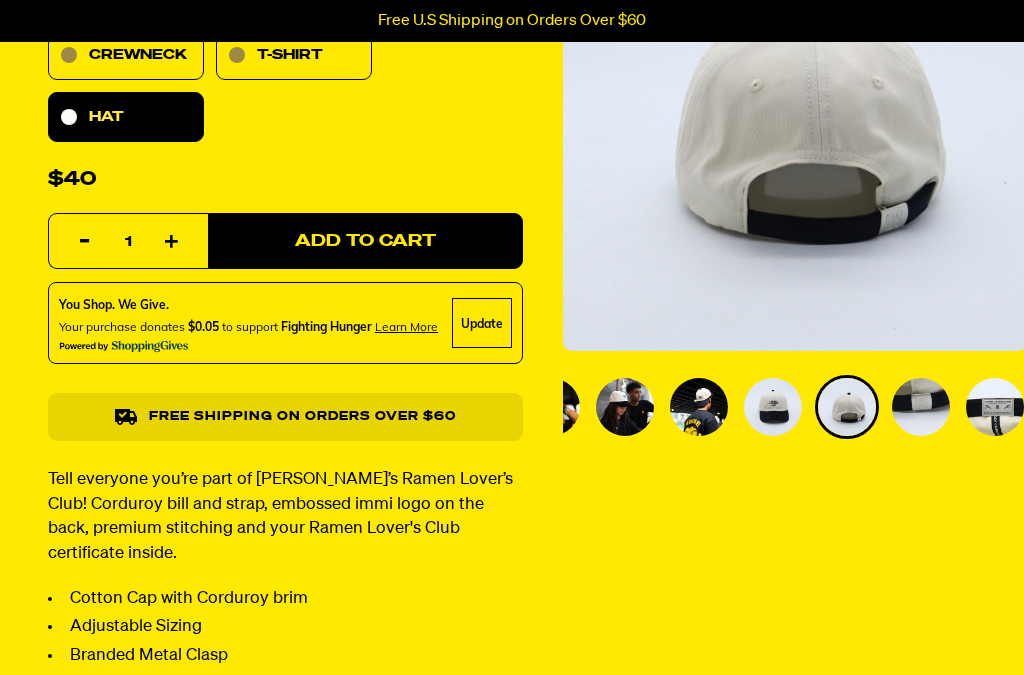 click at bounding box center [921, 407] 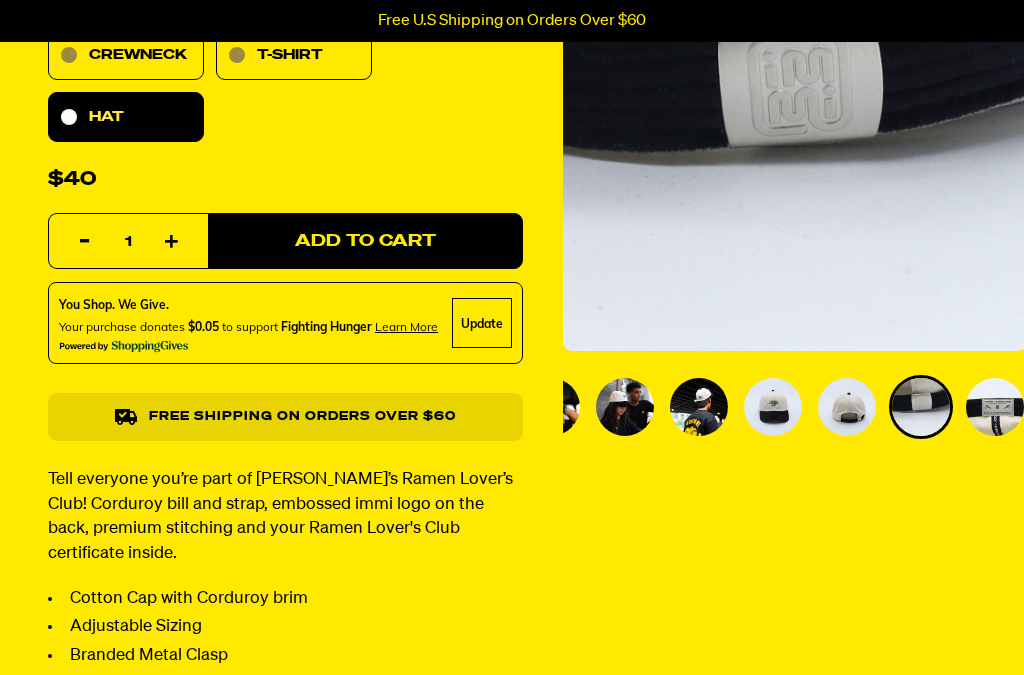 click at bounding box center [995, 407] 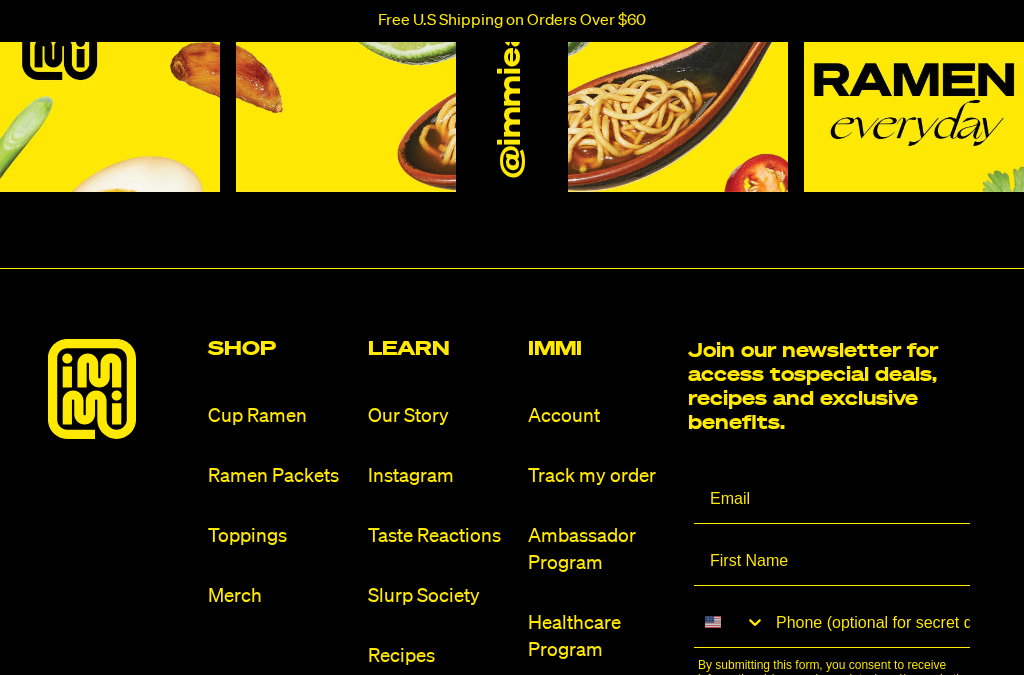 scroll, scrollTop: 4057, scrollLeft: 0, axis: vertical 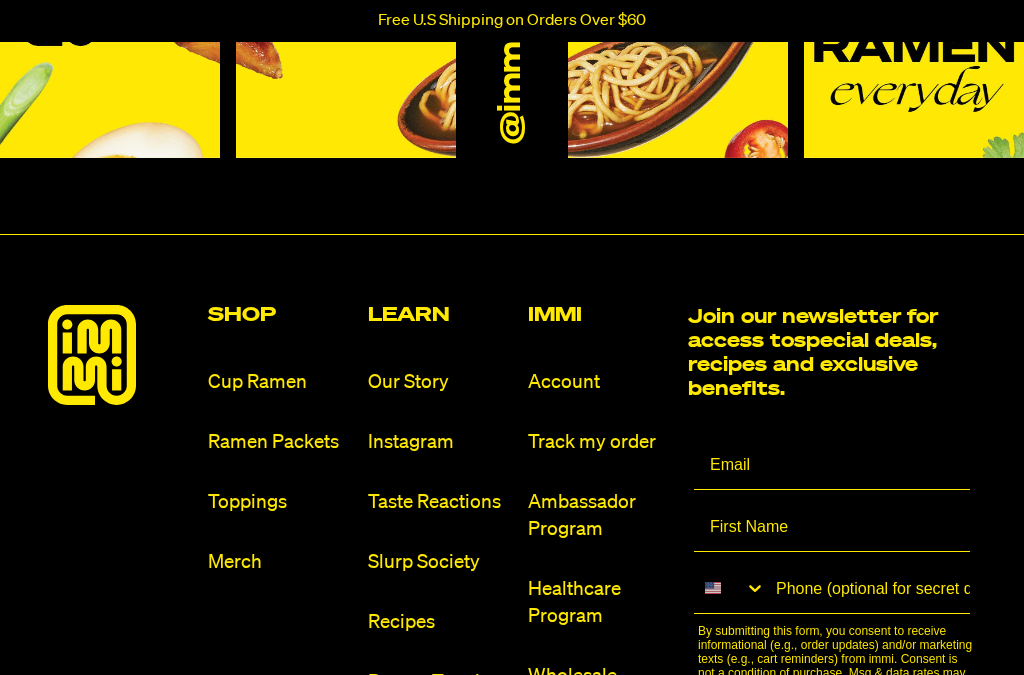 click on "Cup Ramen" at bounding box center (280, 382) 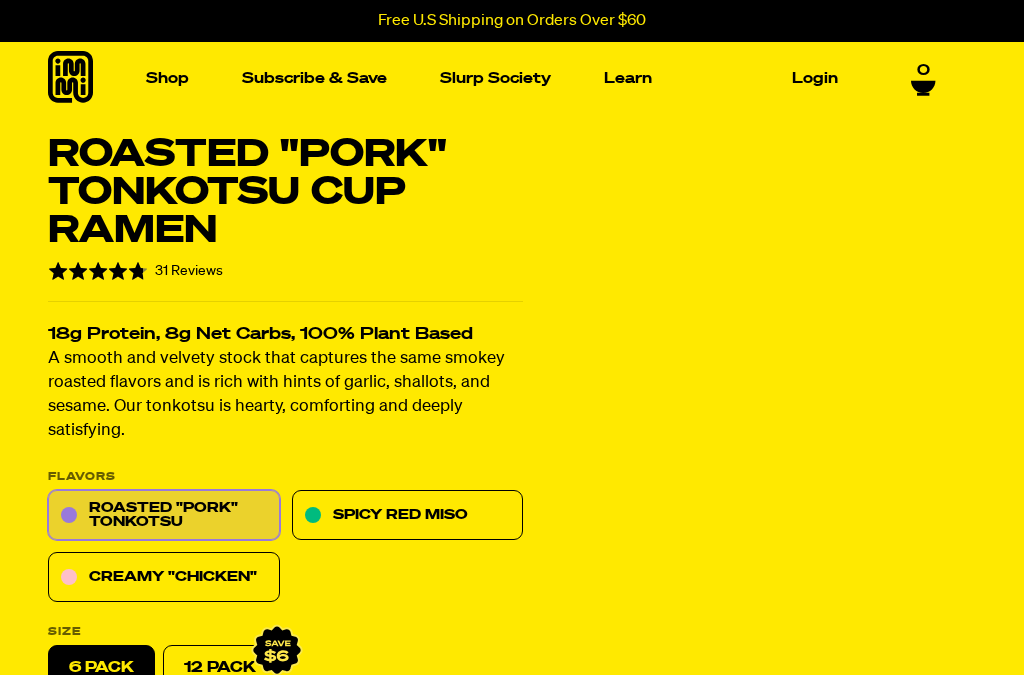 scroll, scrollTop: 0, scrollLeft: 0, axis: both 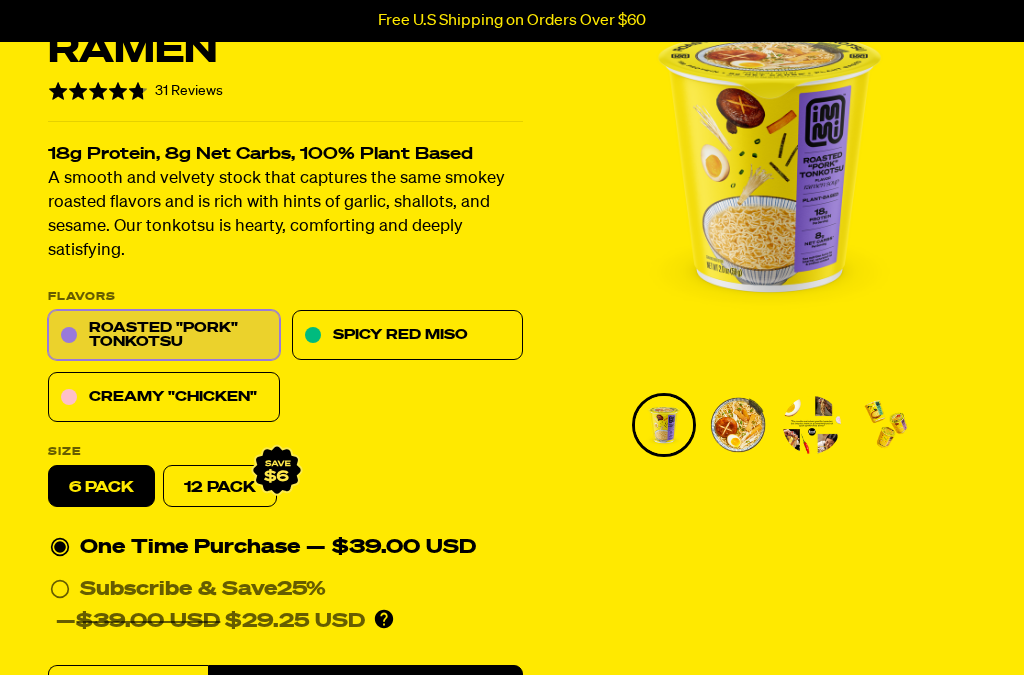 click at bounding box center [738, 425] 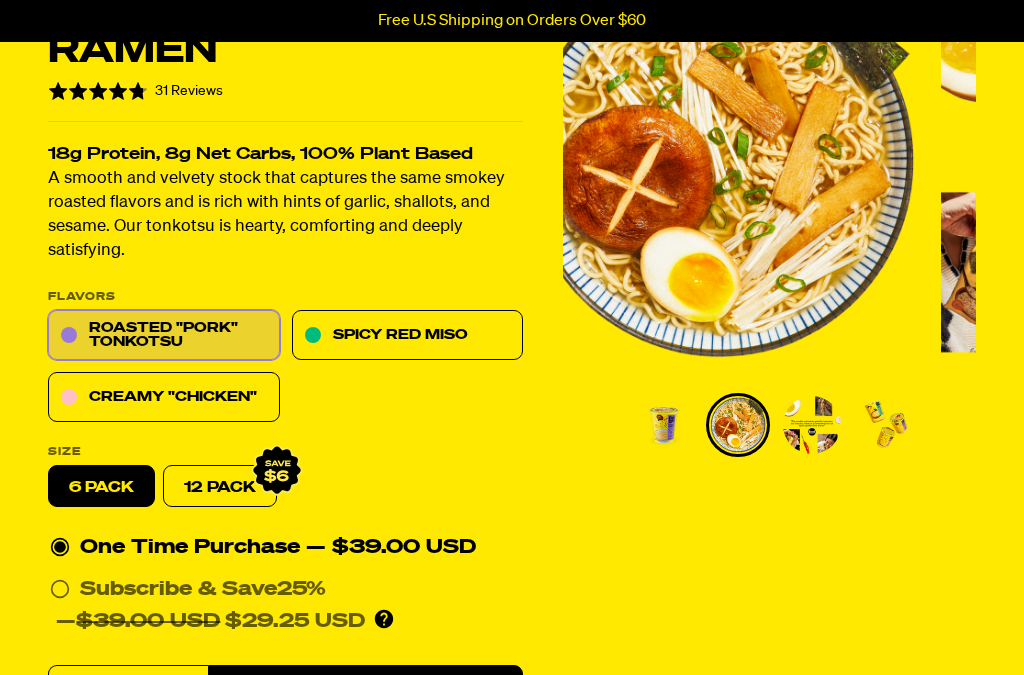 click at bounding box center [812, 425] 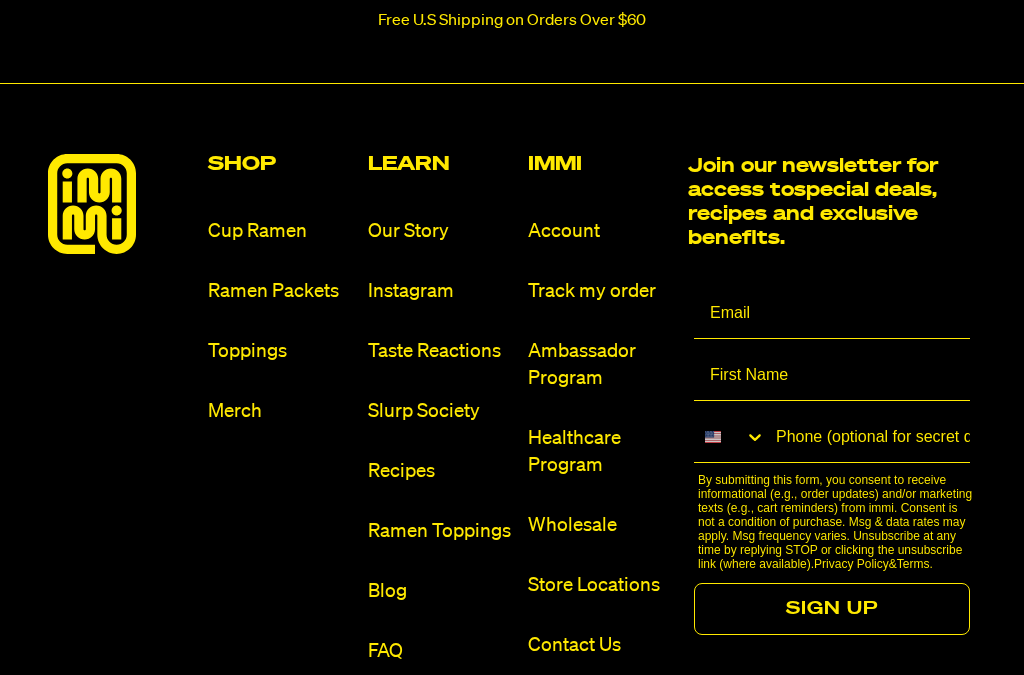 scroll, scrollTop: 9317, scrollLeft: 0, axis: vertical 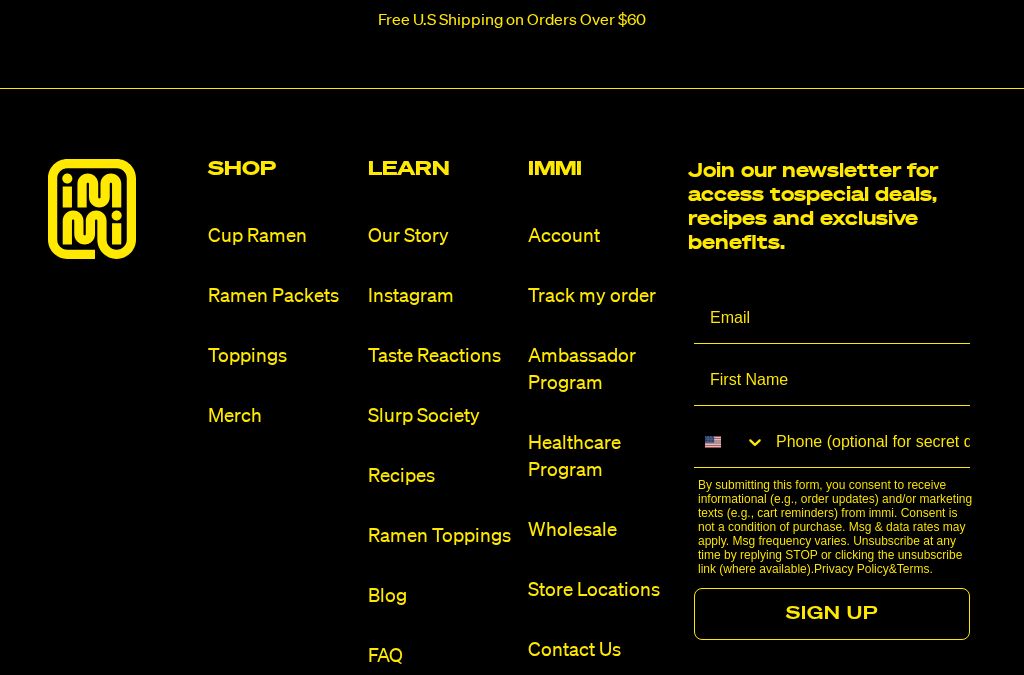 click on "Ramen Packets" at bounding box center (280, 297) 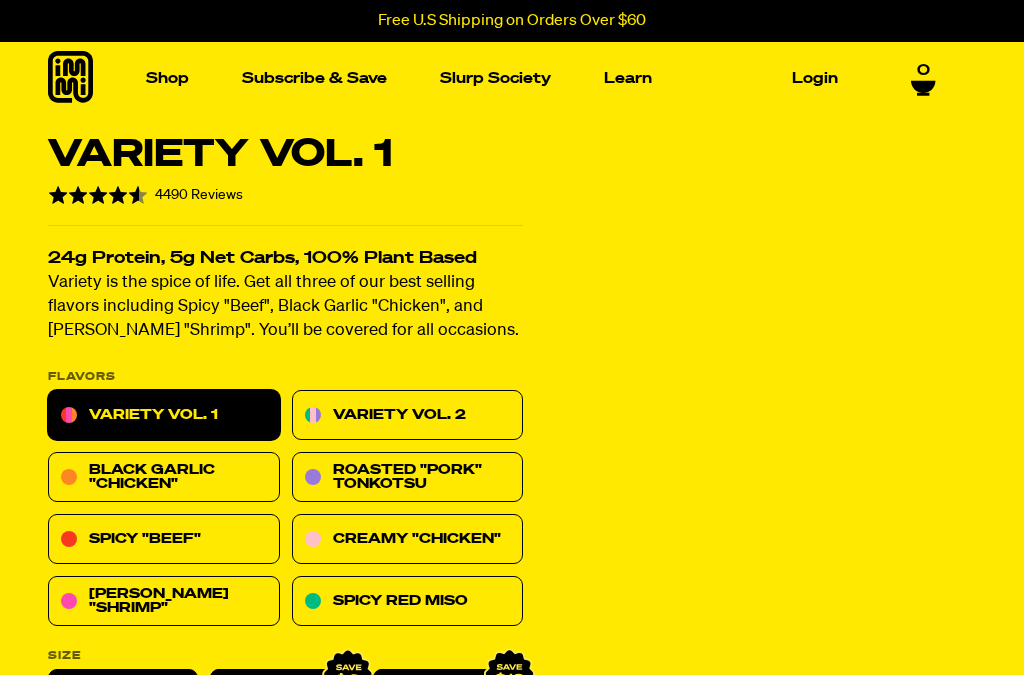 scroll, scrollTop: 0, scrollLeft: 0, axis: both 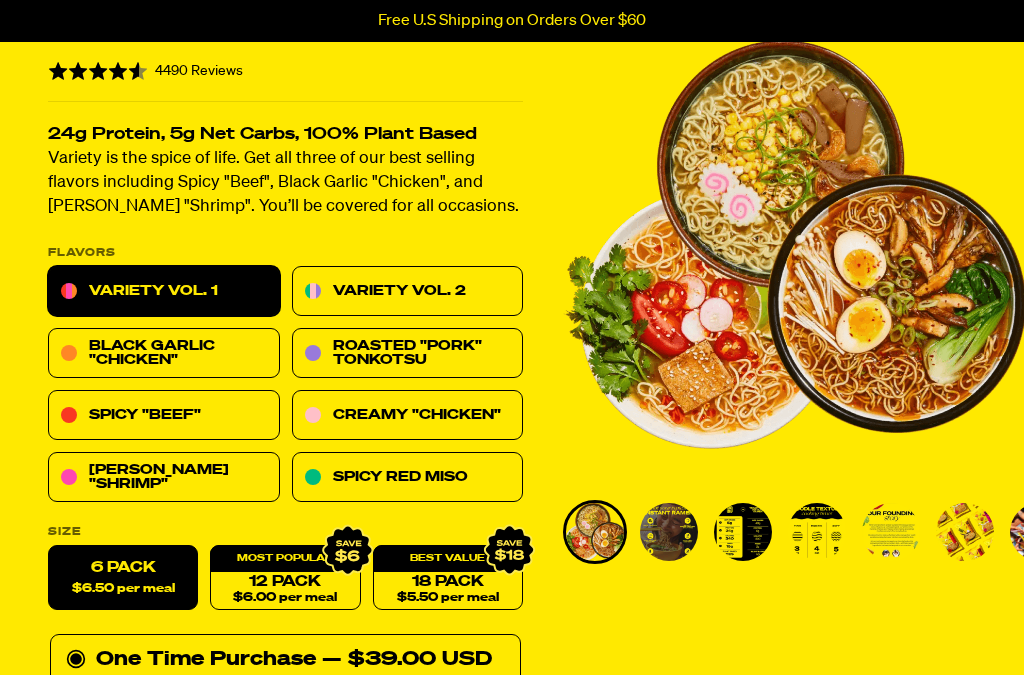 click on "12 Pack
$6.00 per meal" at bounding box center (285, 578) 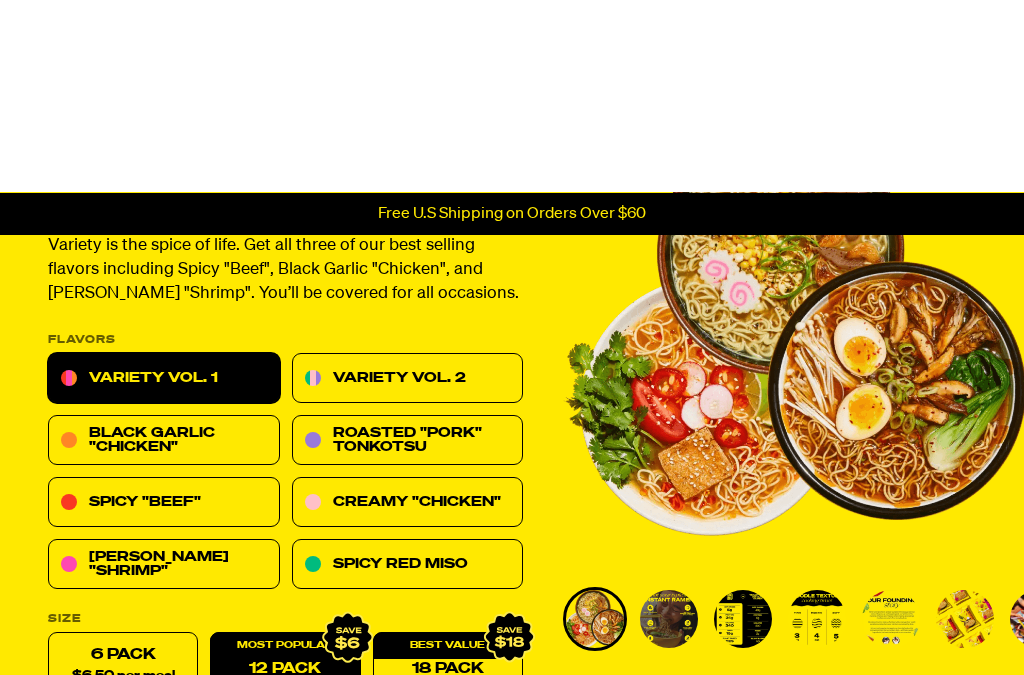scroll, scrollTop: 0, scrollLeft: 0, axis: both 